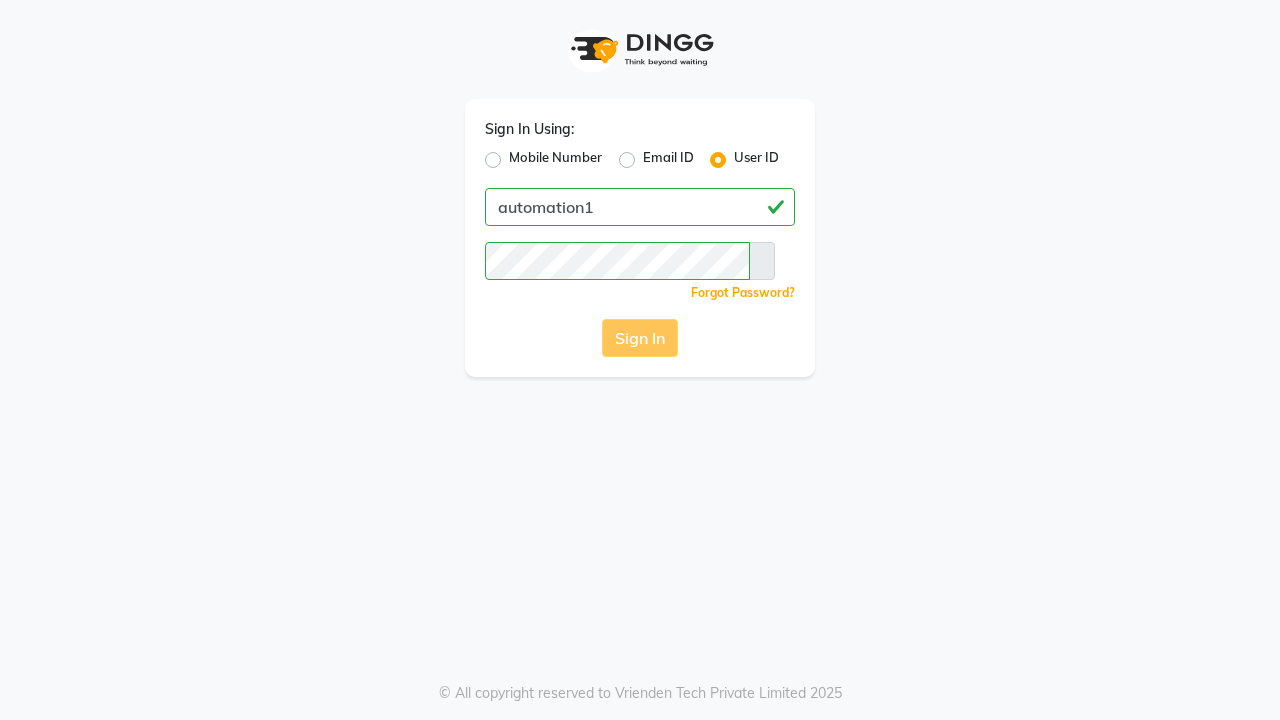 scroll, scrollTop: 0, scrollLeft: 0, axis: both 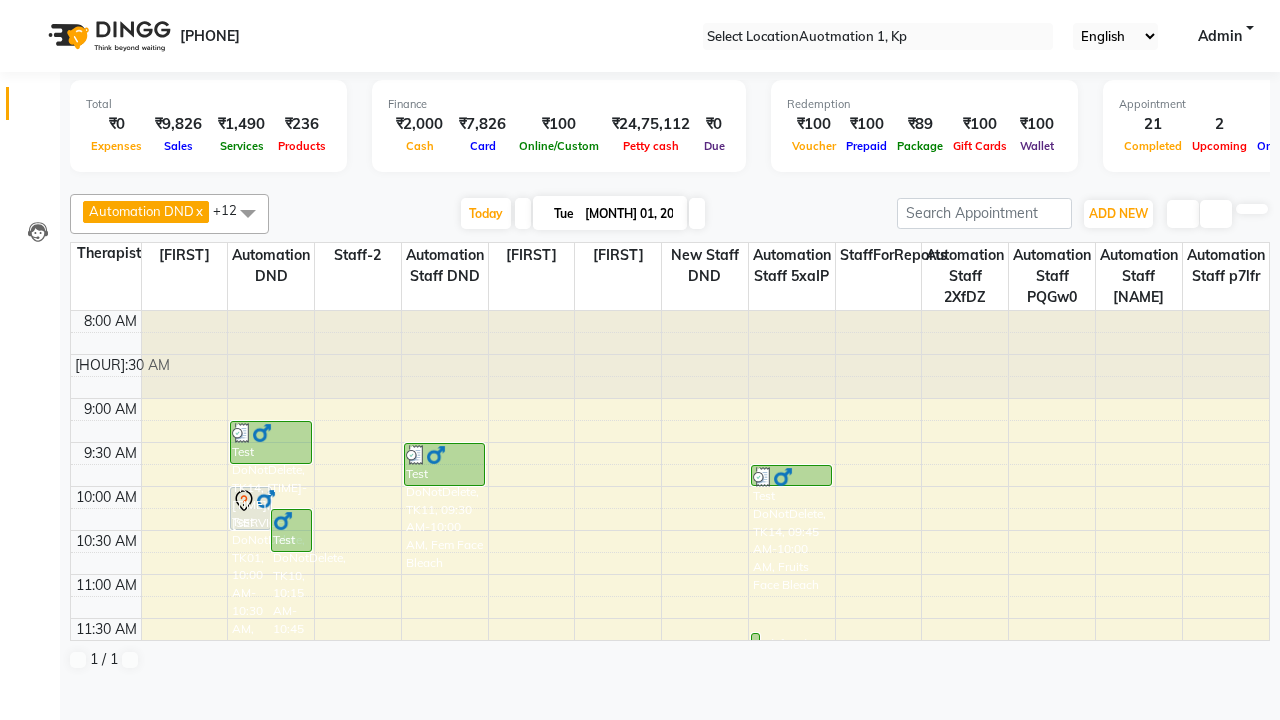 click at bounding box center (31, 8) 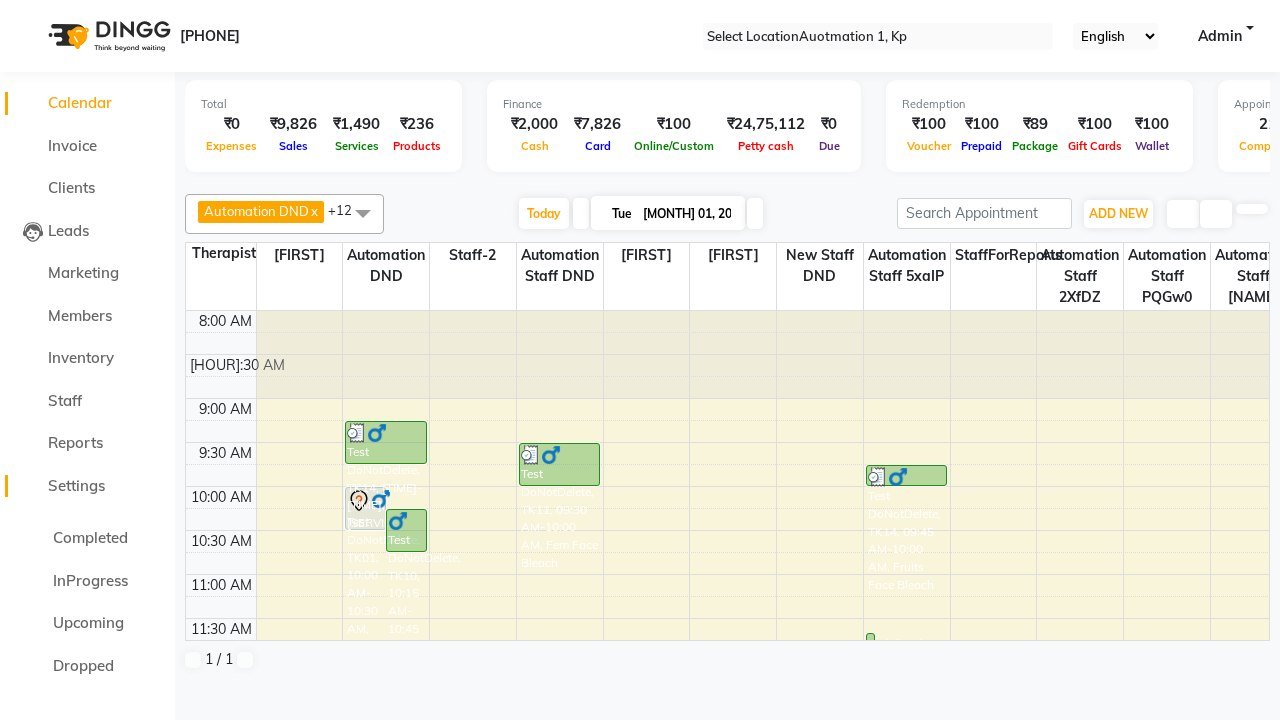click on "Settings" at bounding box center [76, 485] 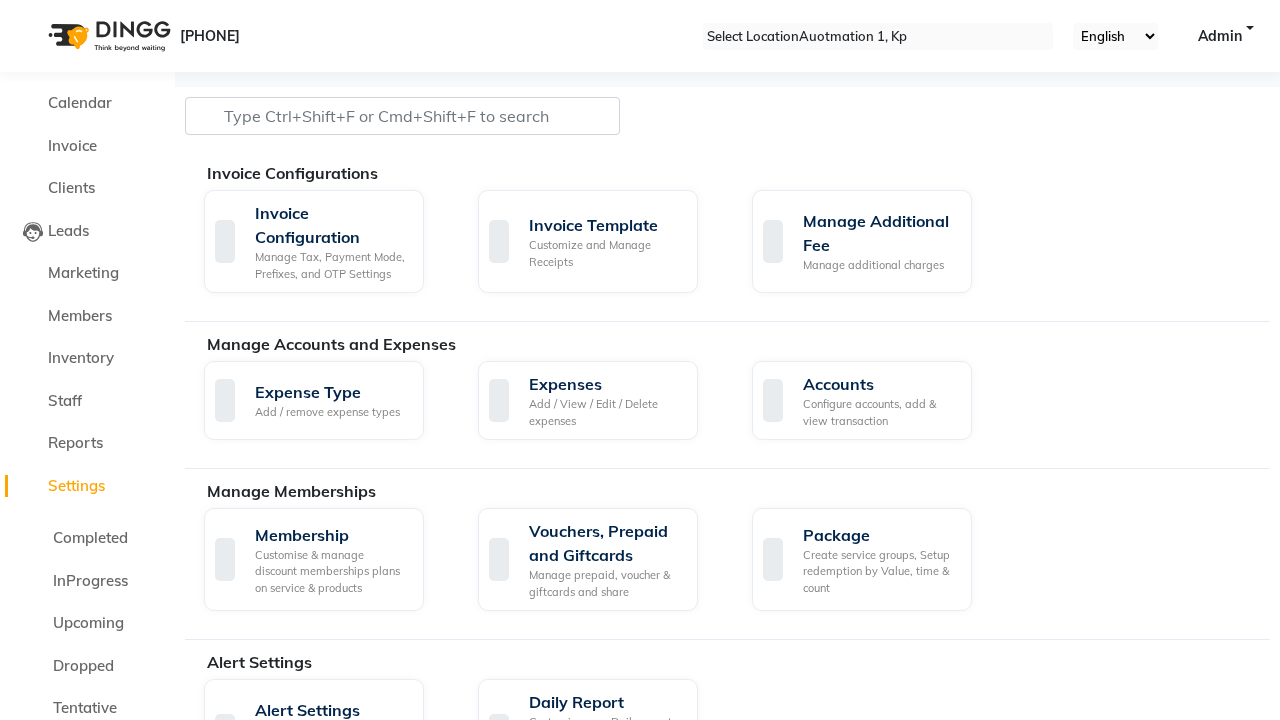 click at bounding box center (31, 8) 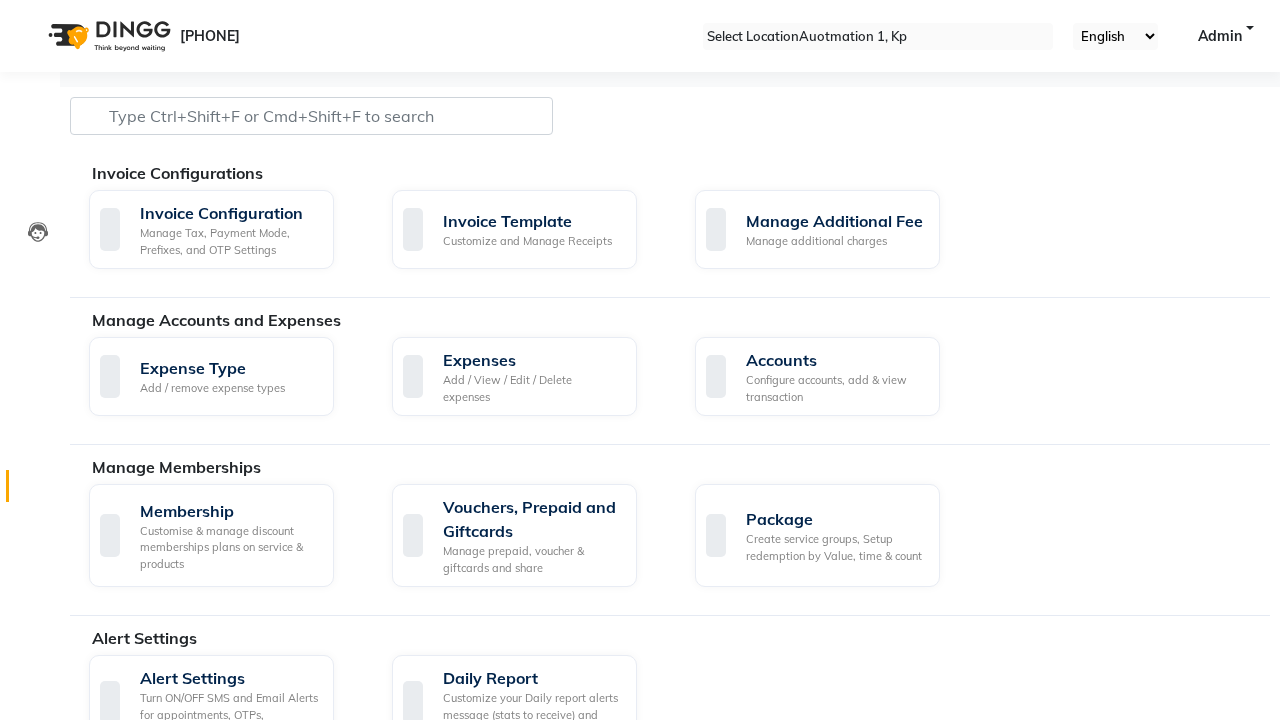 click at bounding box center (38, 491) 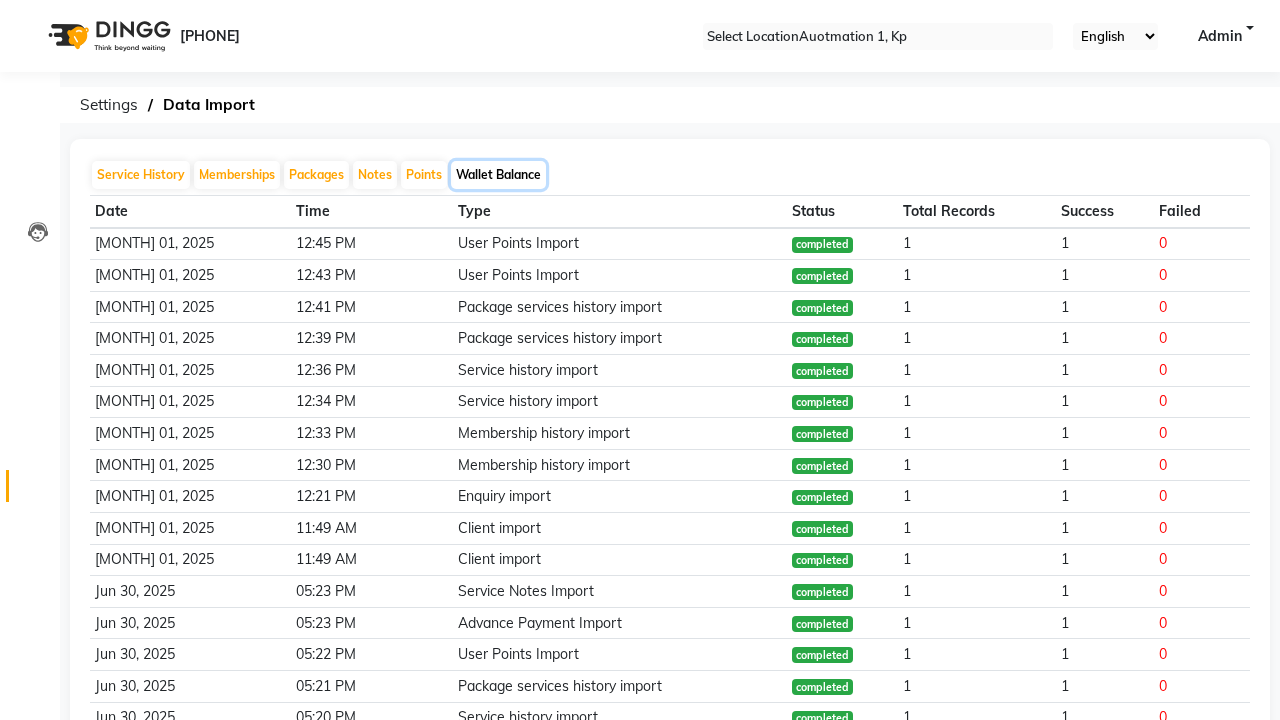click on "Wallet Balance" at bounding box center (498, 175) 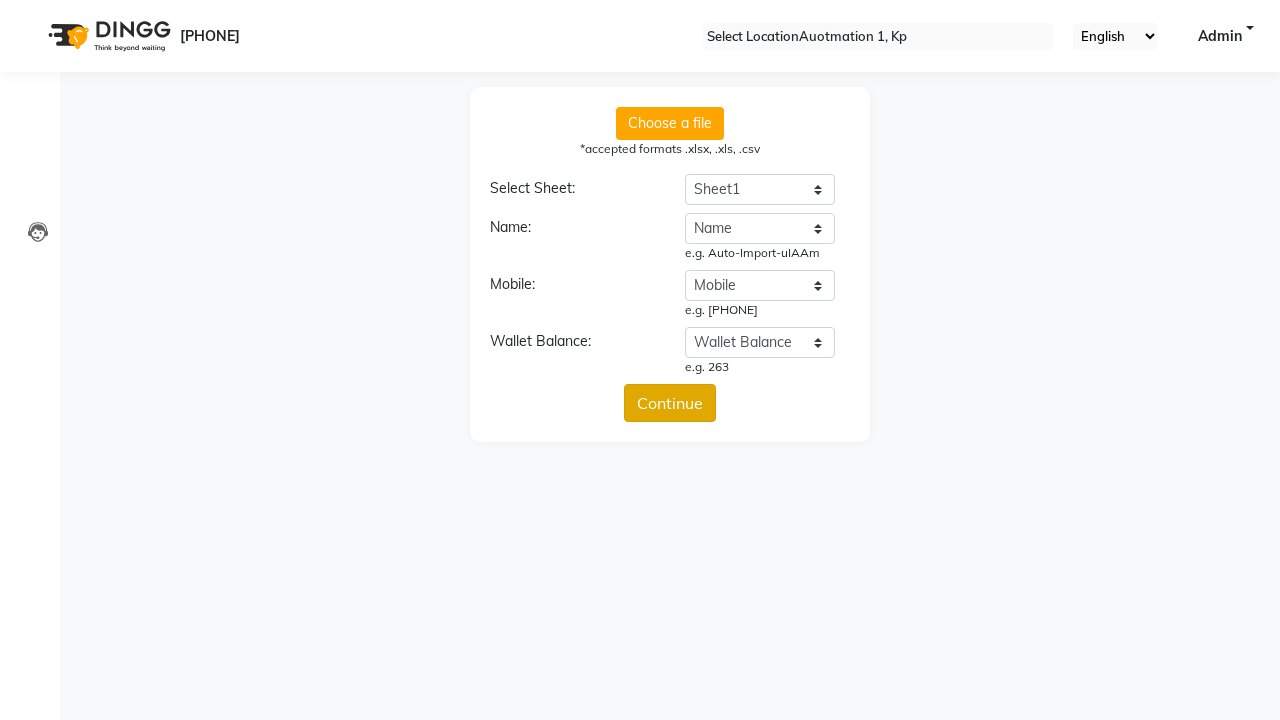 click on "Continue" at bounding box center [670, 403] 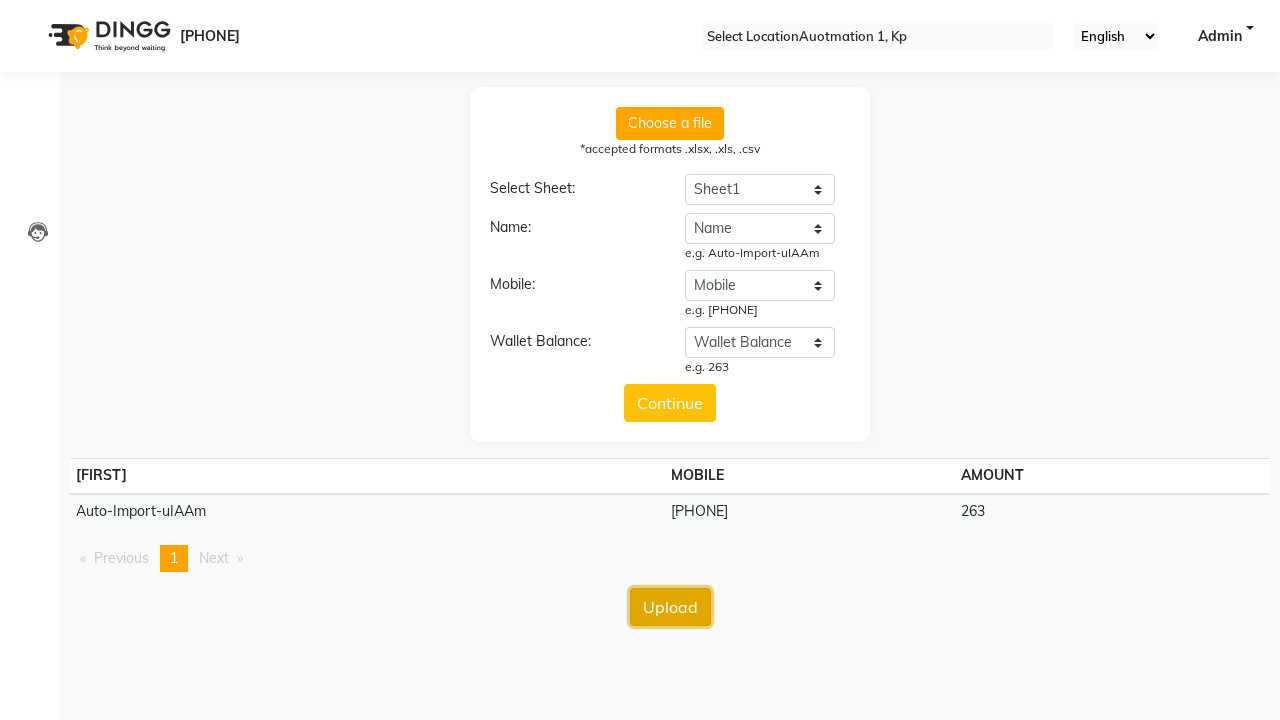 click on "Upload" at bounding box center [670, 607] 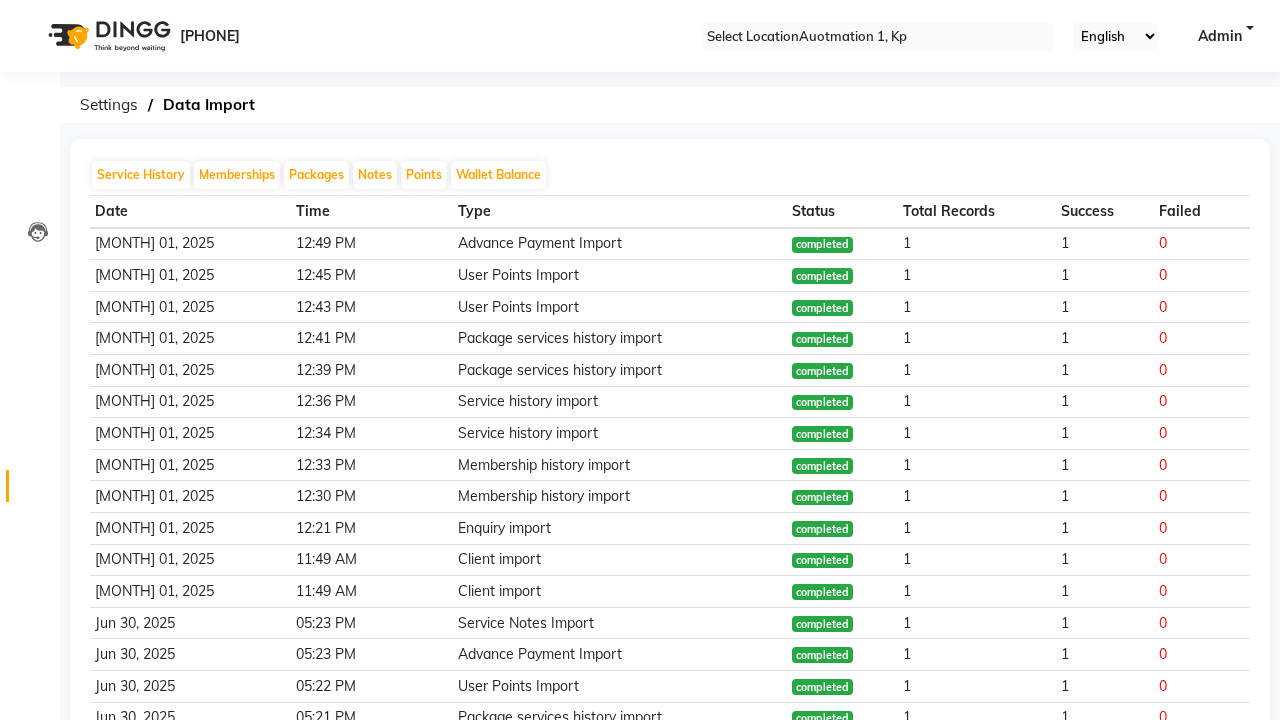 click on "Bulk advance payment completed. Successfully processed 1 out of 1 records." at bounding box center [640, 30971] 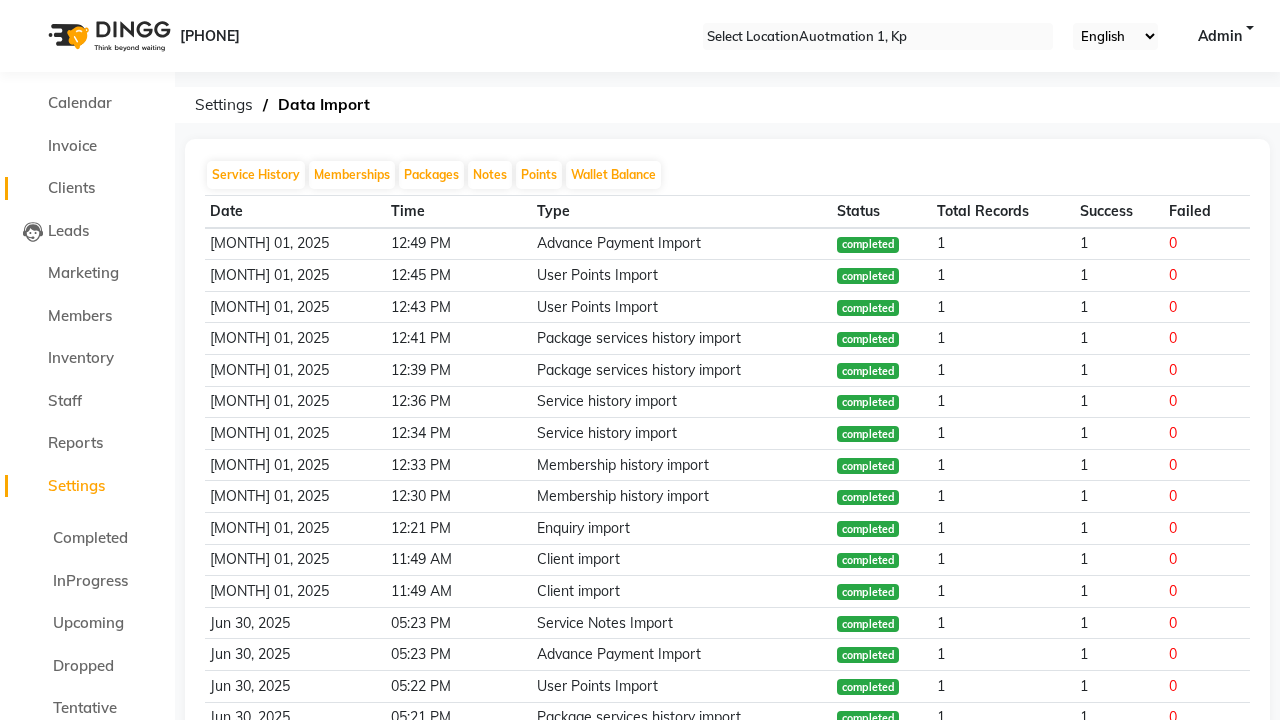 click on "Clients" at bounding box center [71, 187] 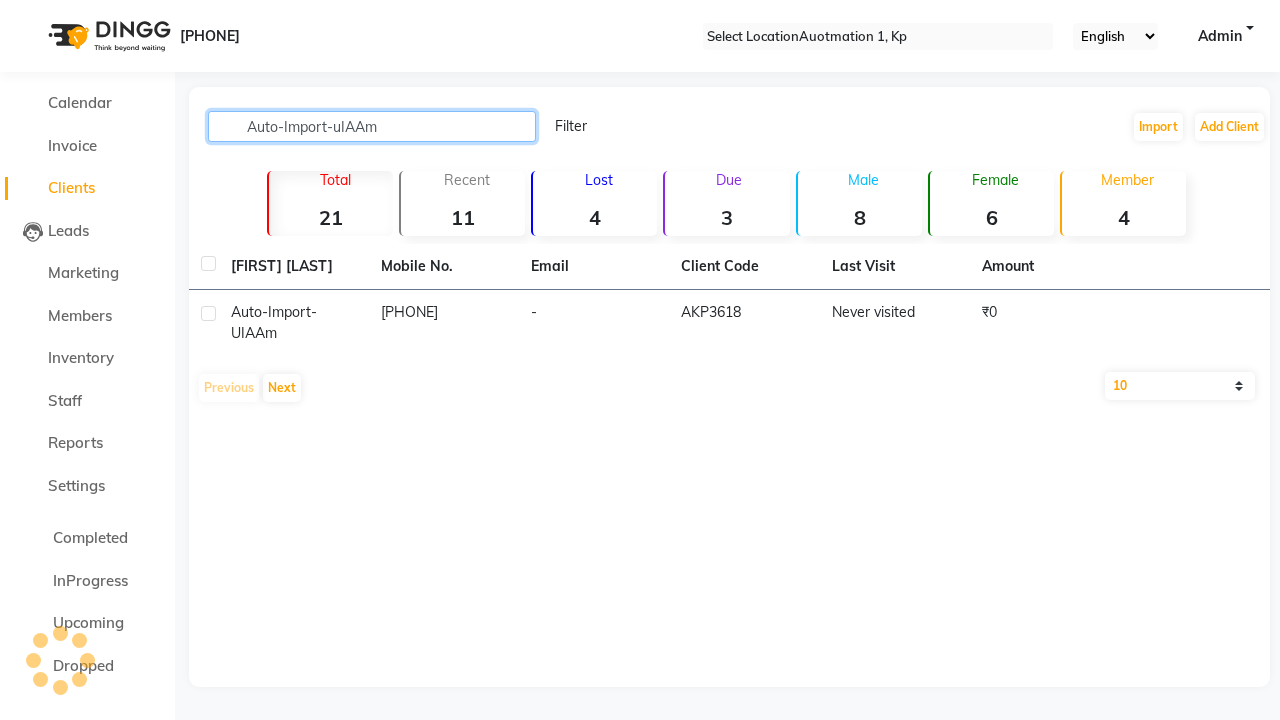 type on "Auto-Import-uIAAm" 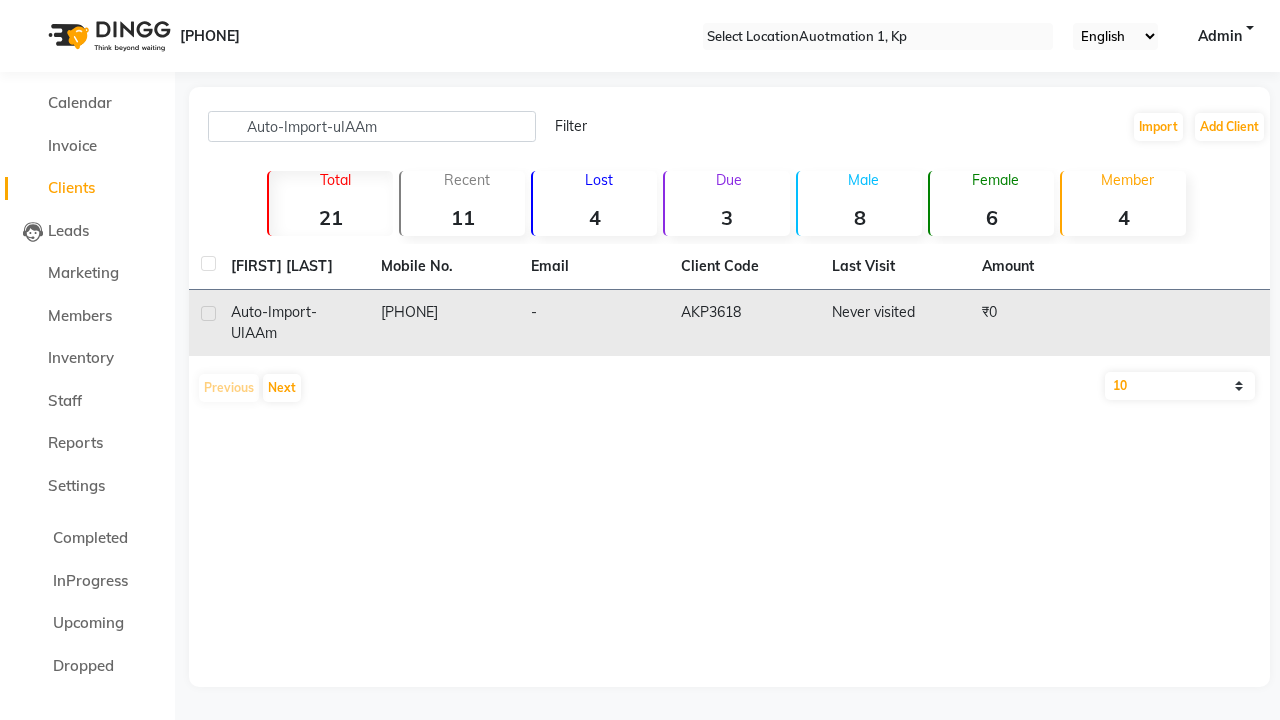 click on "AKP3618" at bounding box center [744, 323] 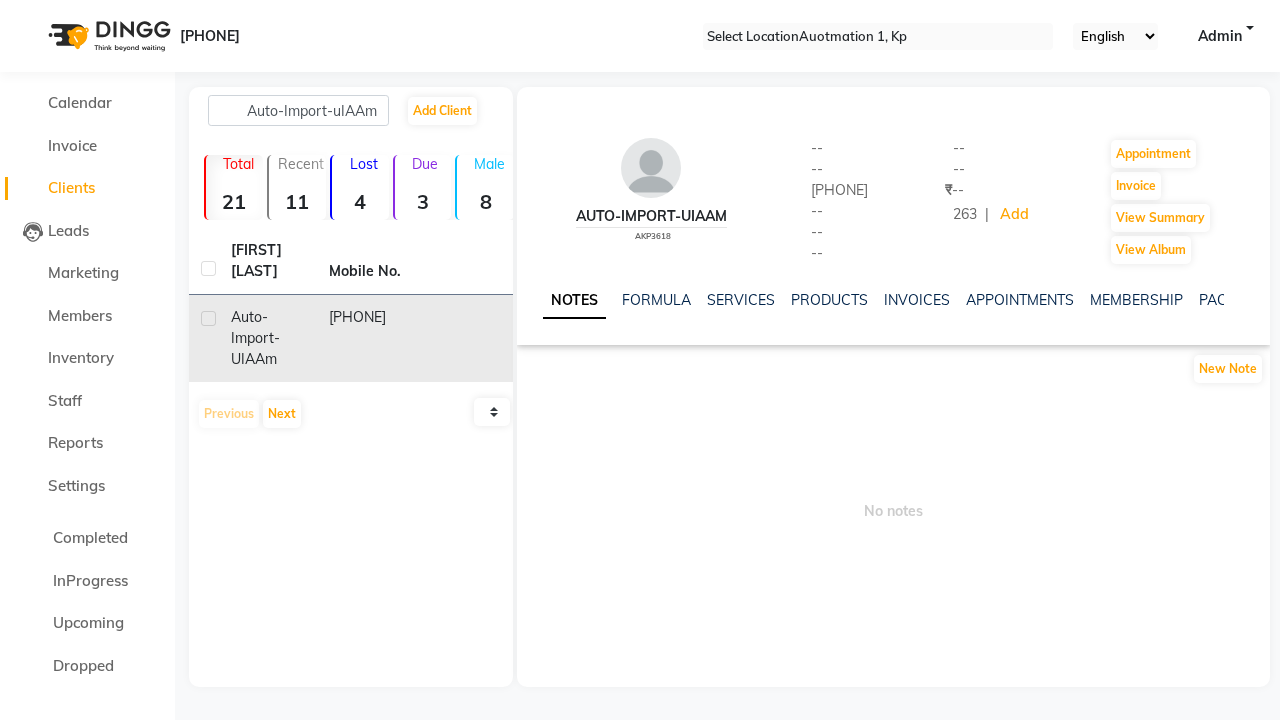 click on "WALLET" at bounding box center [1768, 300] 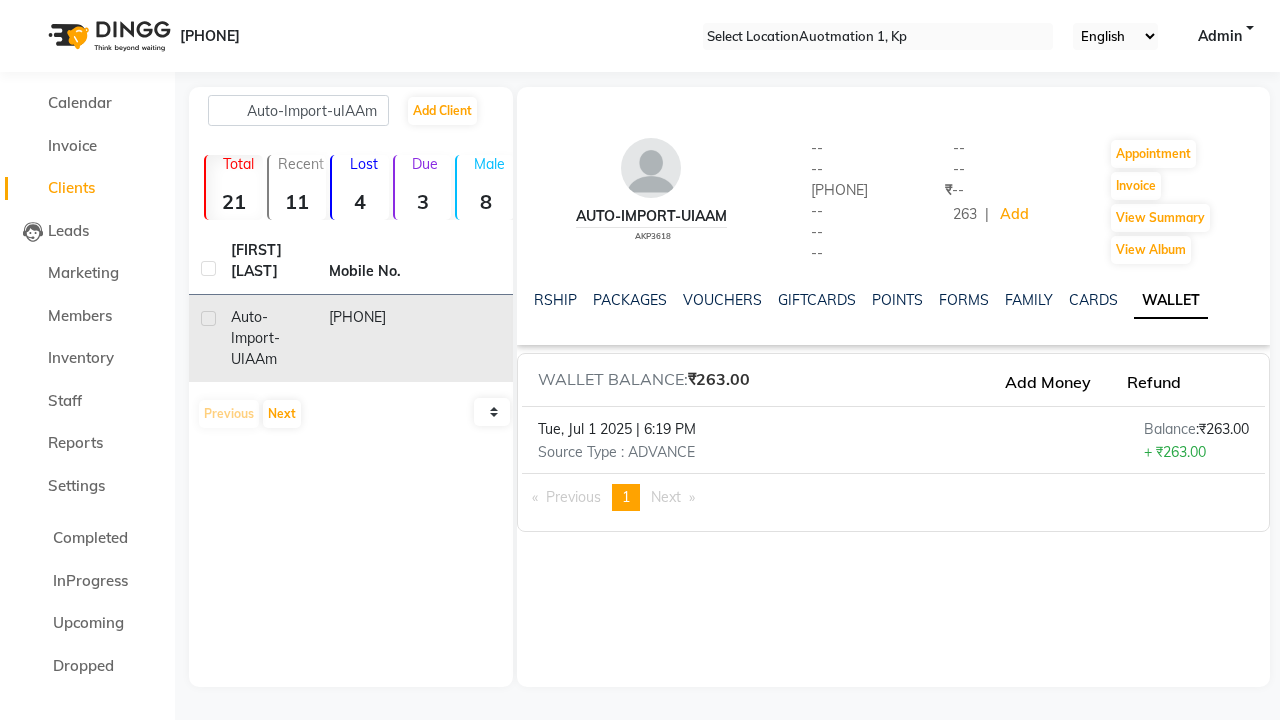 scroll, scrollTop: 0, scrollLeft: 423, axis: horizontal 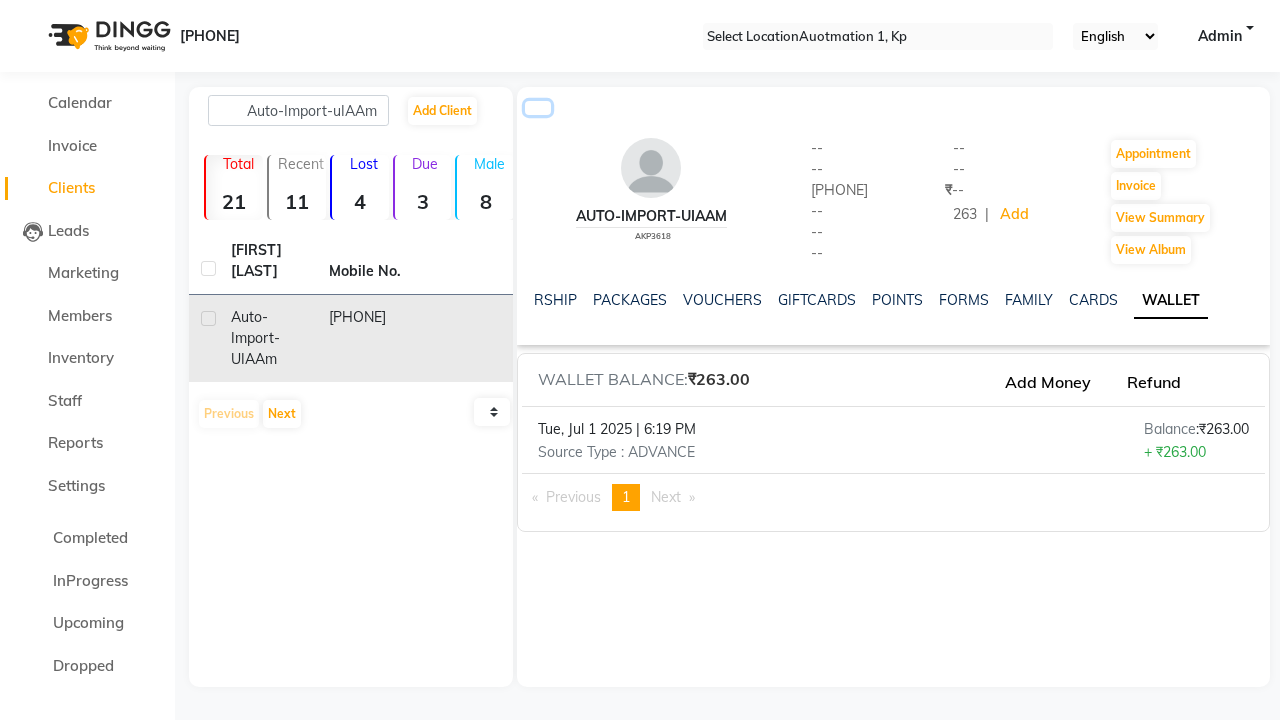 click at bounding box center (538, 108) 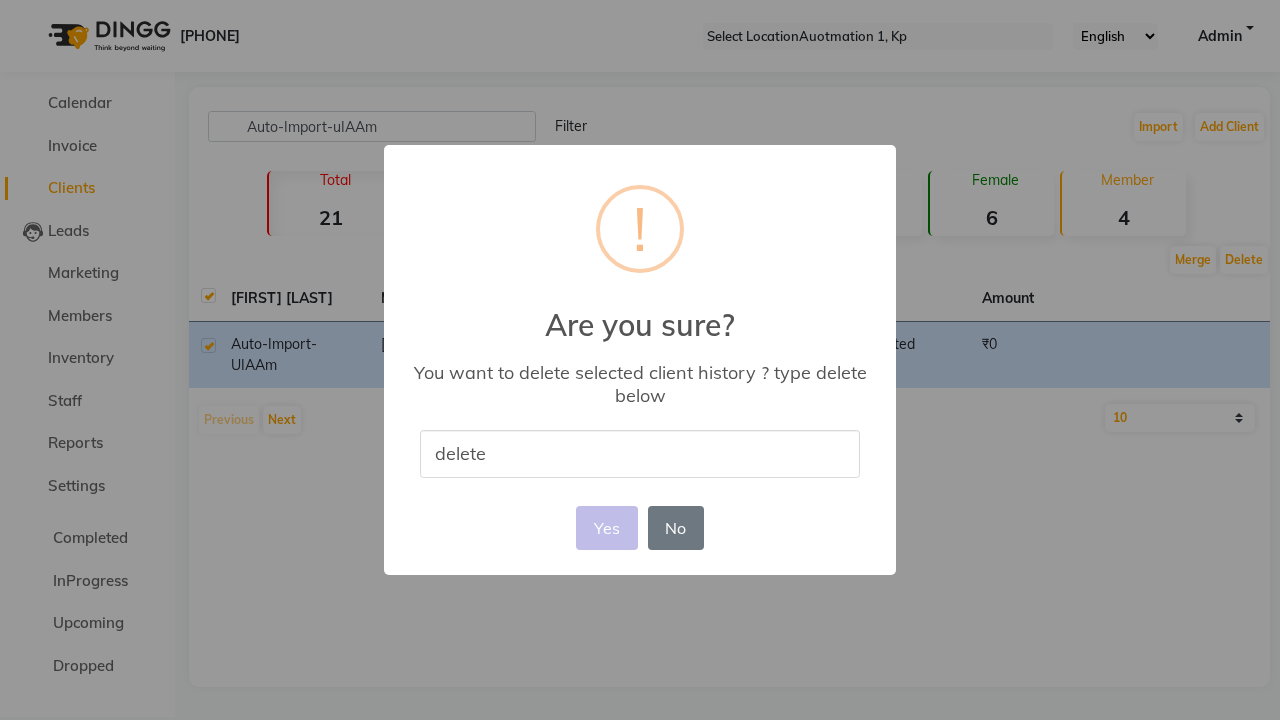 type on "delete" 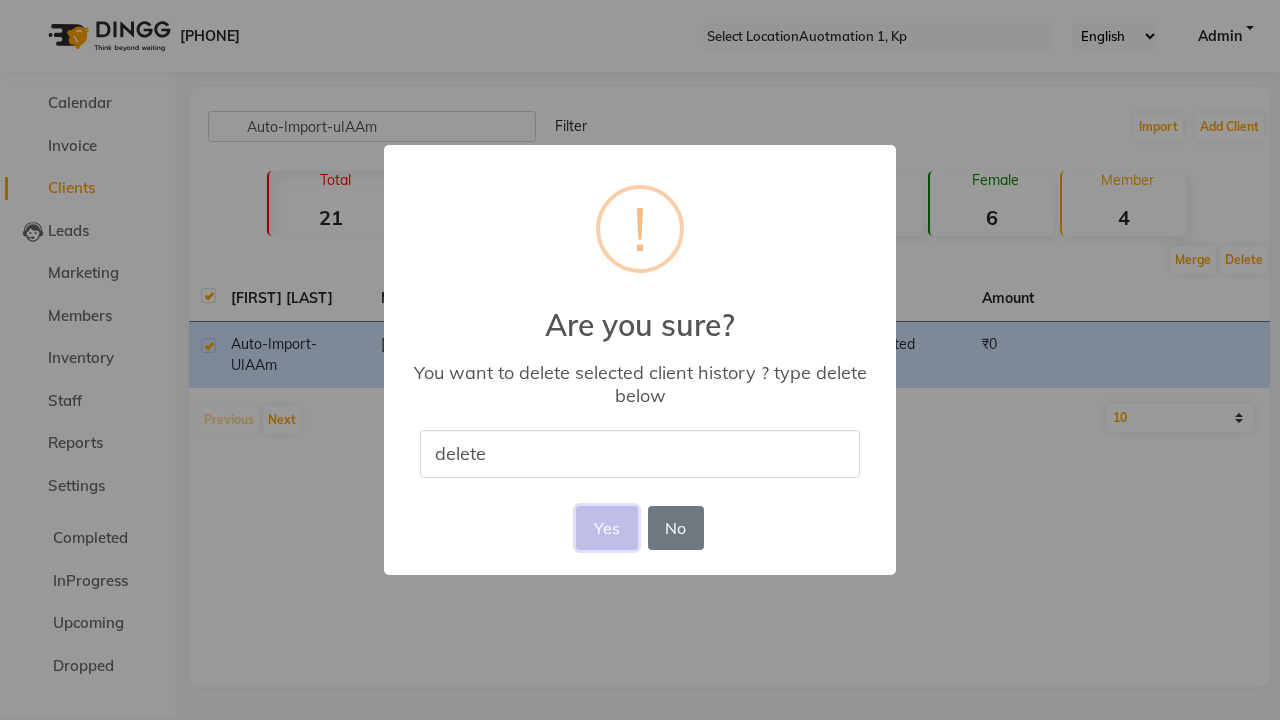 click on "Yes" at bounding box center (606, 528) 